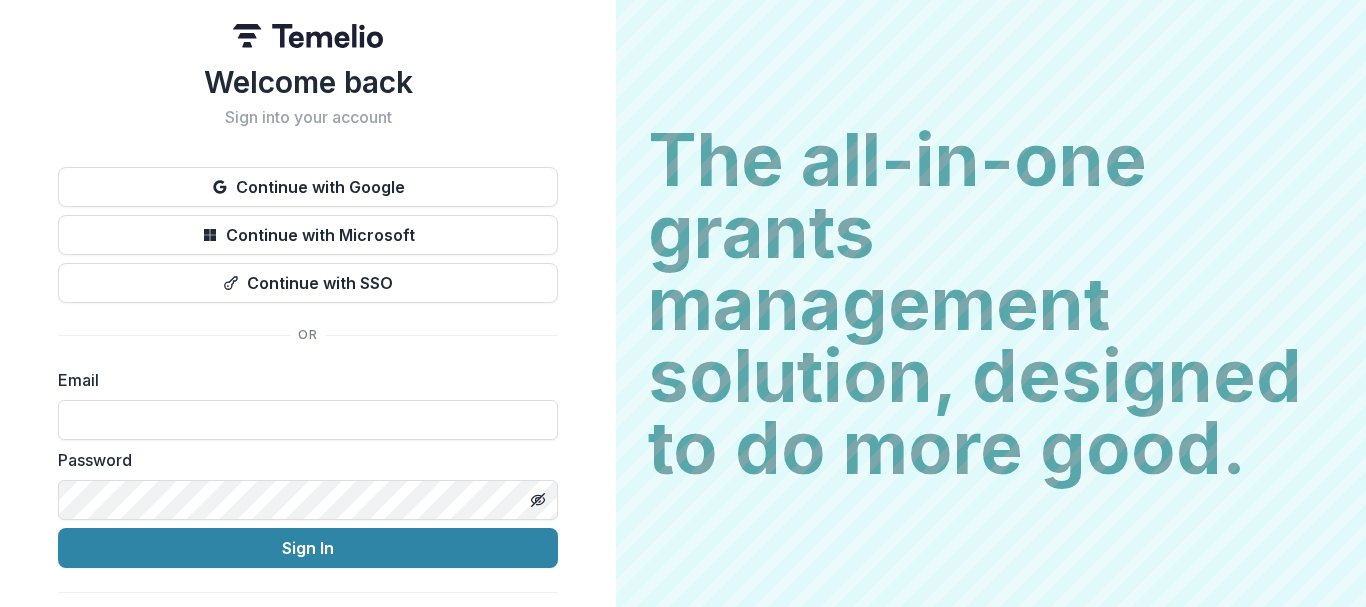 scroll, scrollTop: 0, scrollLeft: 0, axis: both 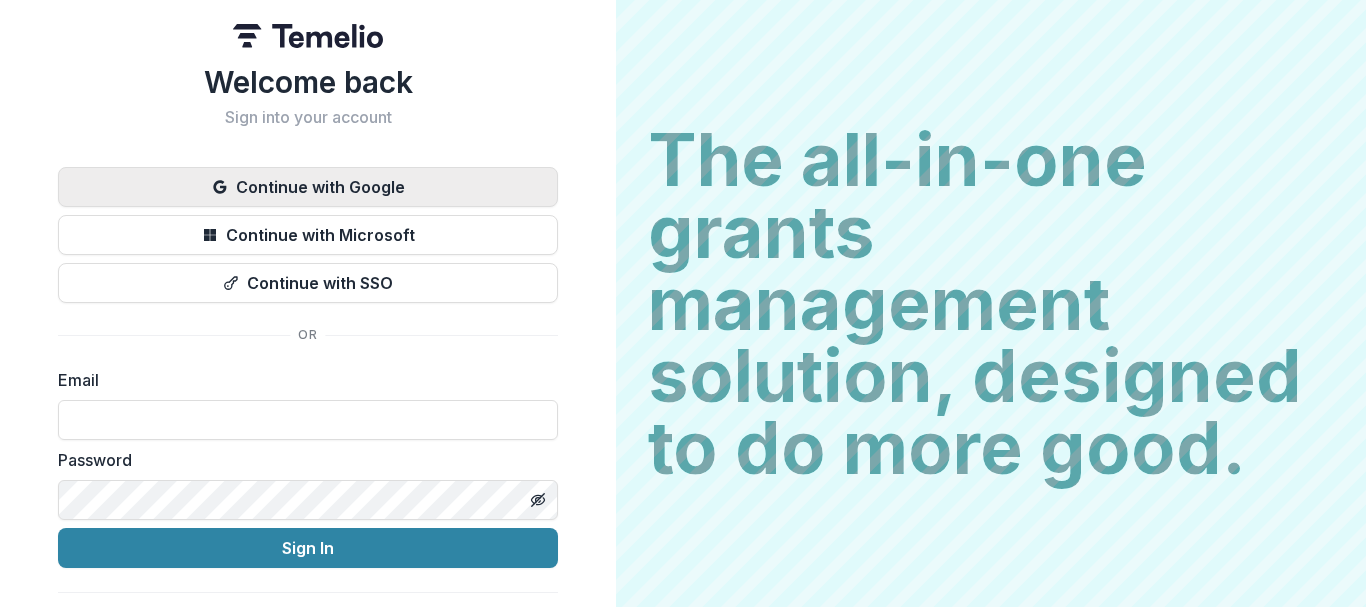 click on "Continue with Google" at bounding box center [308, 187] 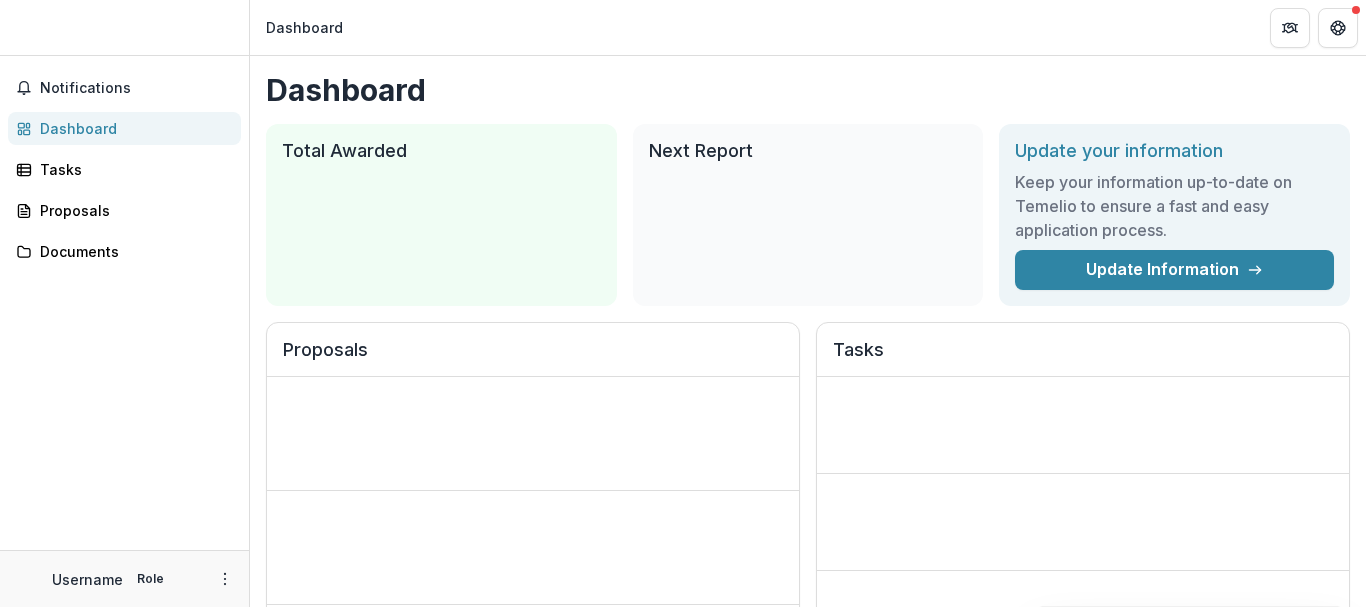 scroll, scrollTop: 0, scrollLeft: 0, axis: both 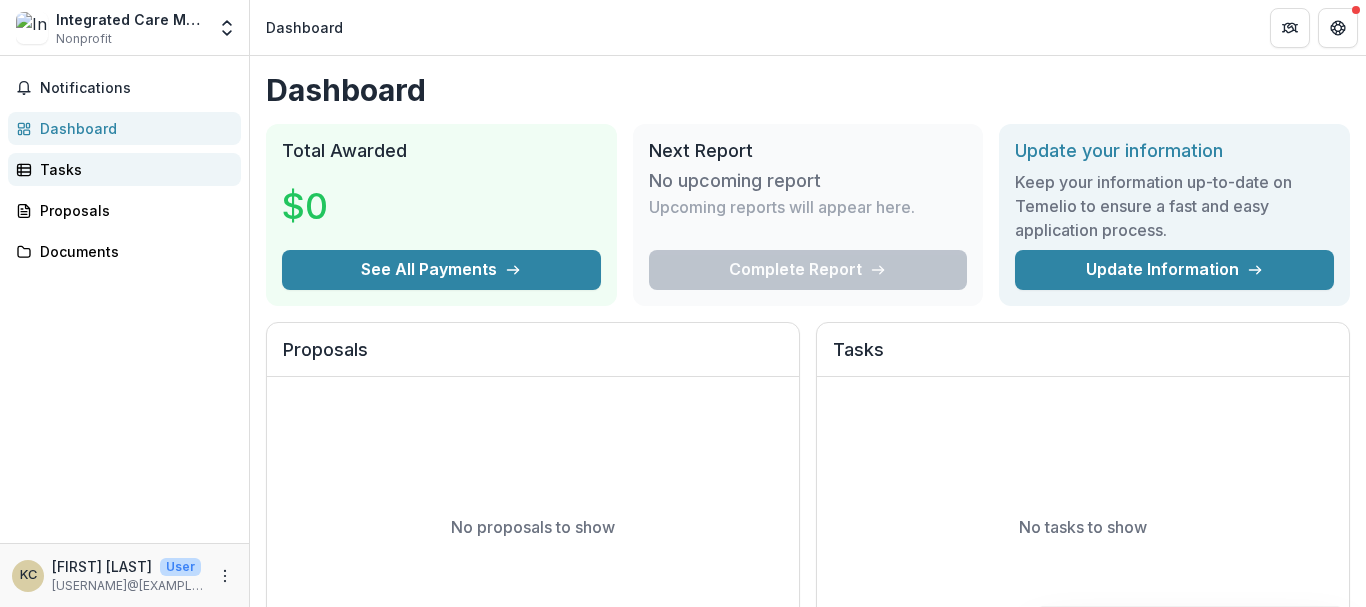 click on "Tasks" at bounding box center [132, 169] 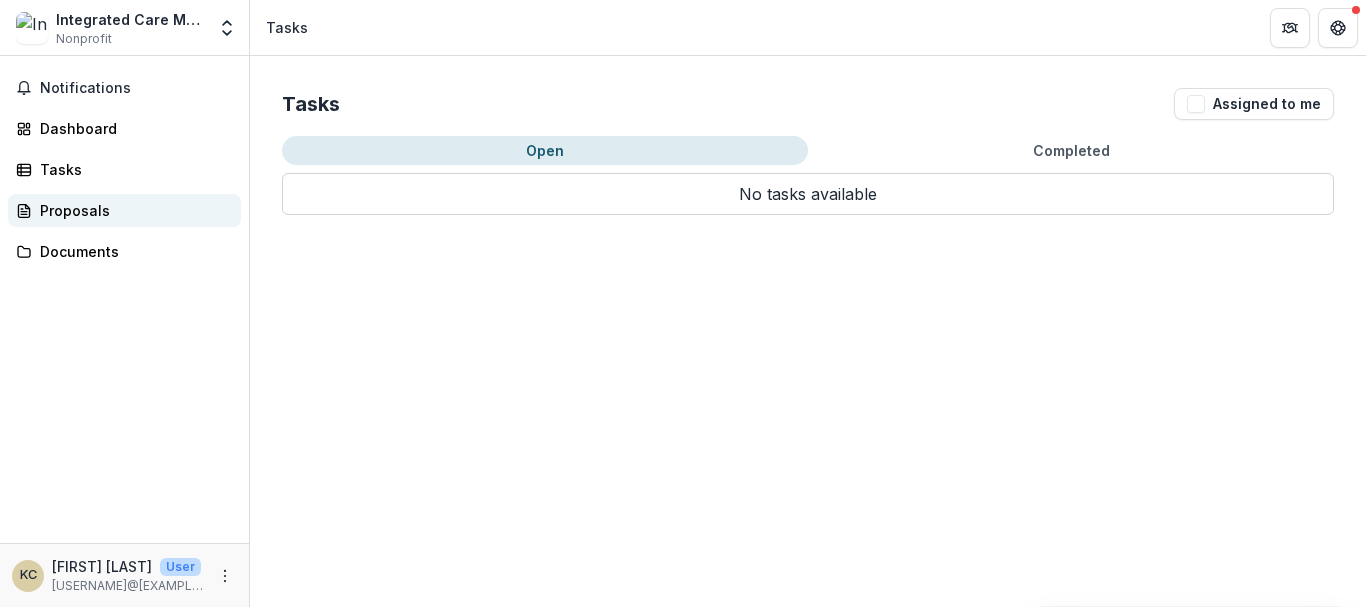 click on "Proposals" at bounding box center (132, 210) 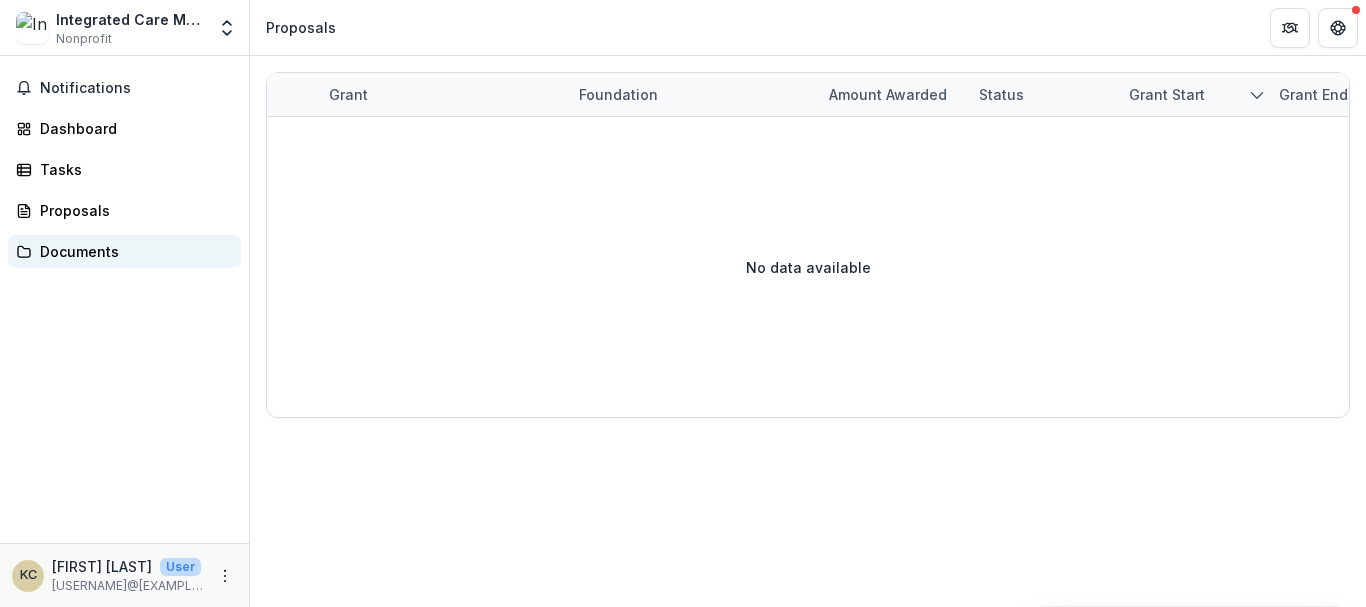 click on "Documents" at bounding box center [132, 251] 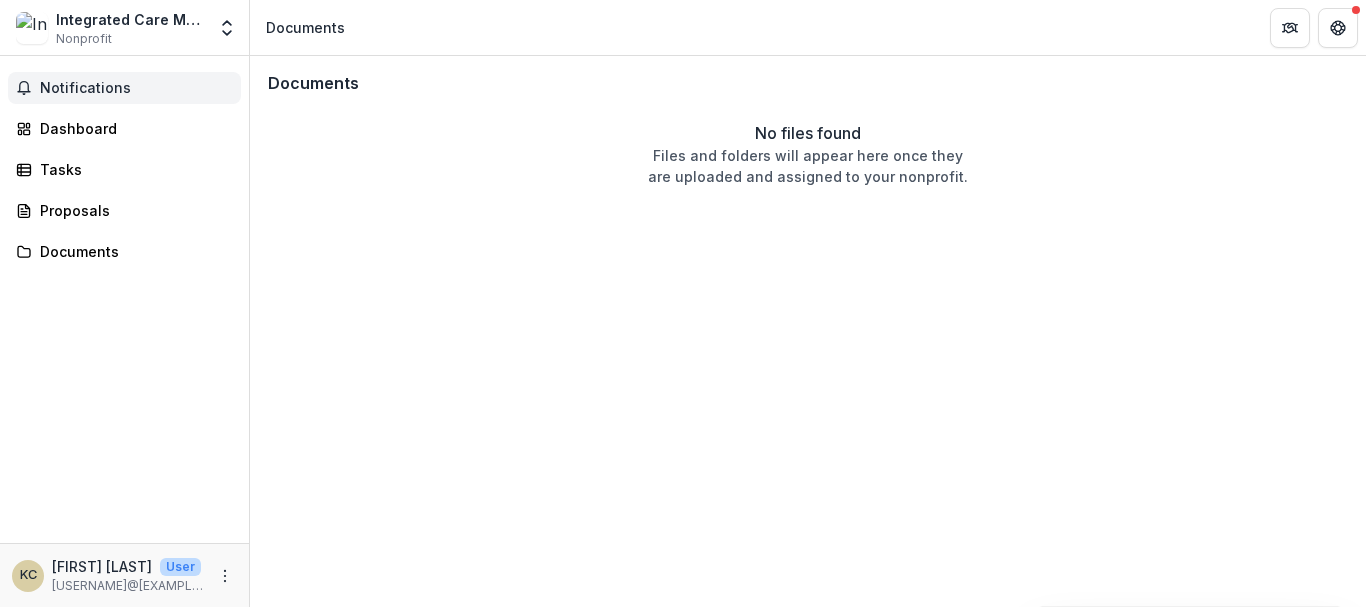 click on "Notifications" at bounding box center [136, 88] 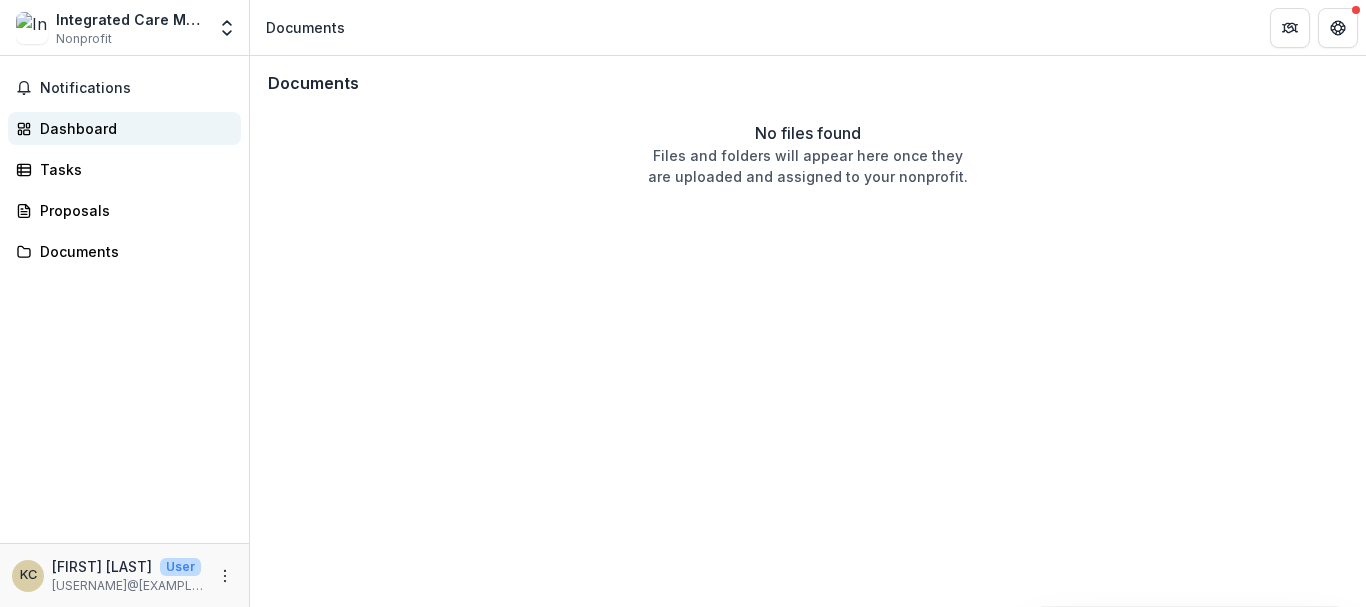 click on "Dashboard" at bounding box center (132, 128) 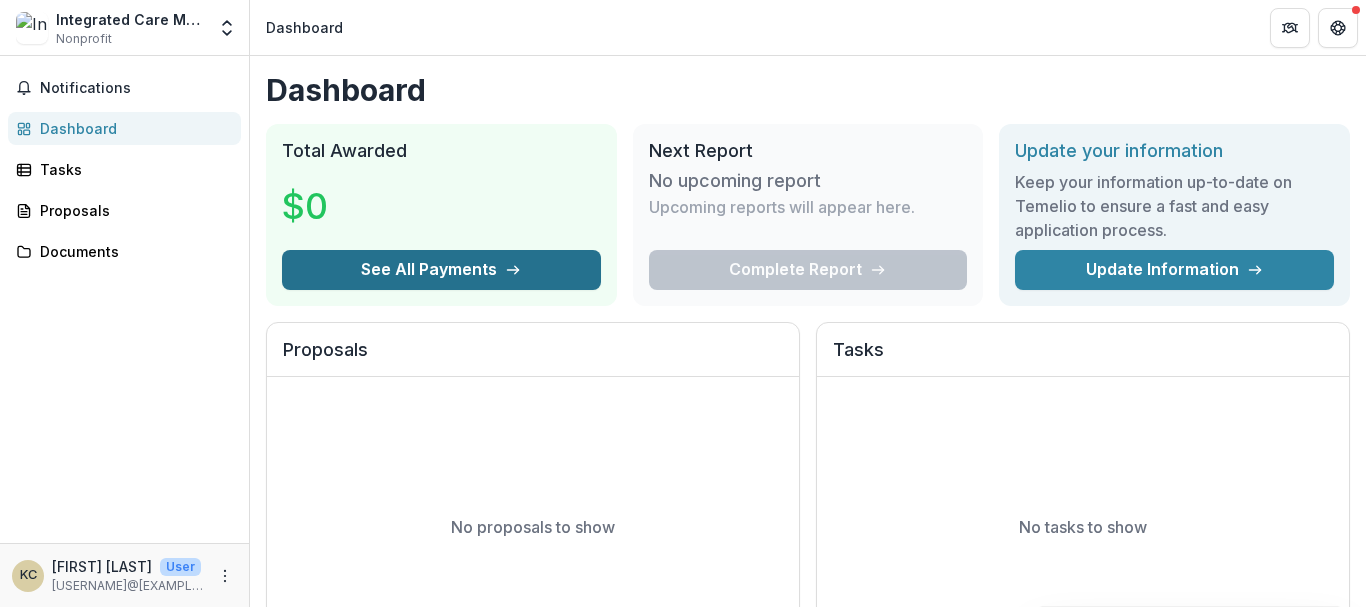 click on "See All Payments" at bounding box center [441, 270] 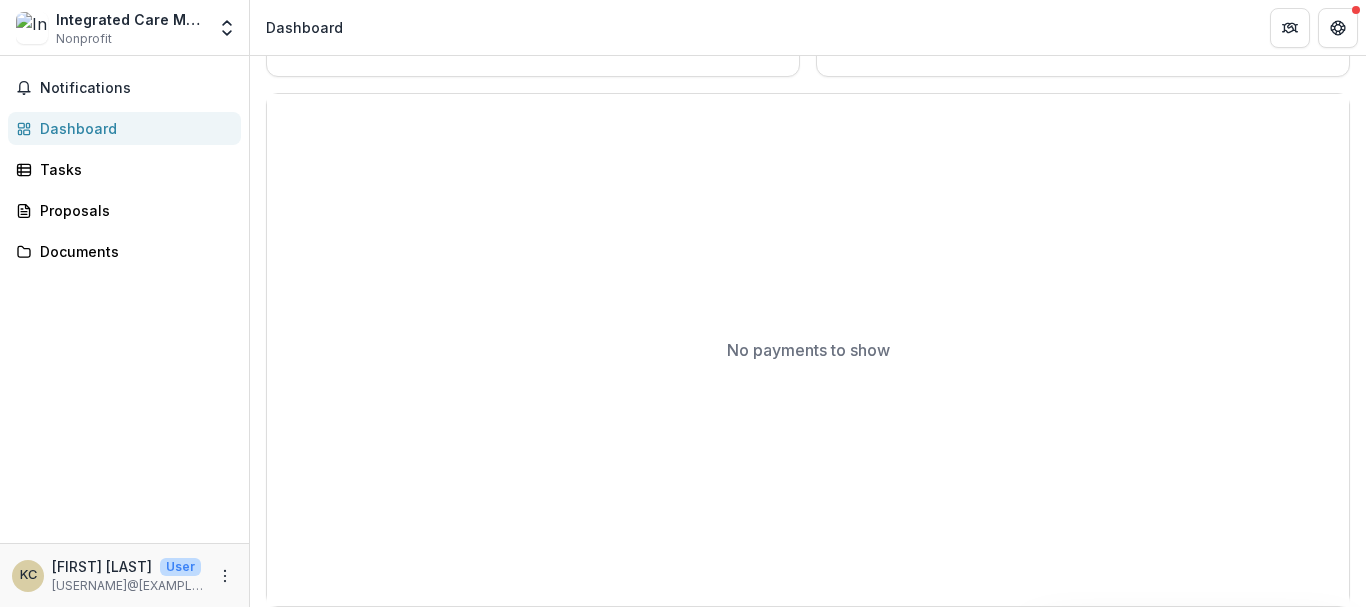 click on "Dashboard" at bounding box center (132, 128) 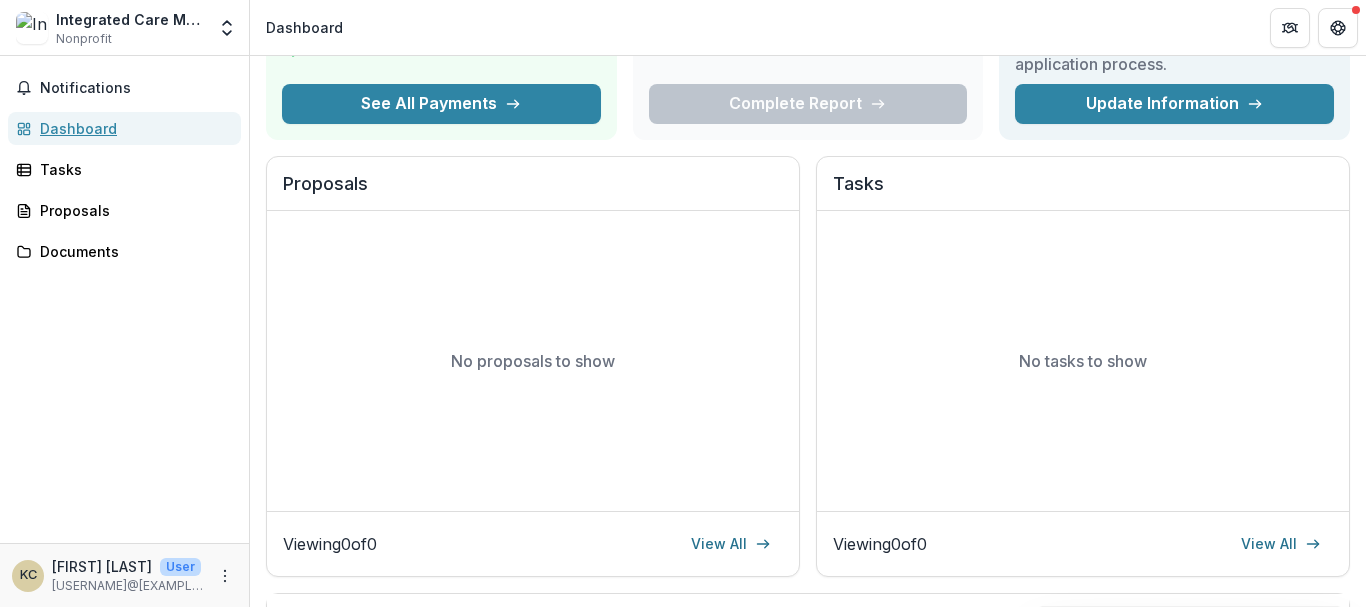scroll, scrollTop: 0, scrollLeft: 0, axis: both 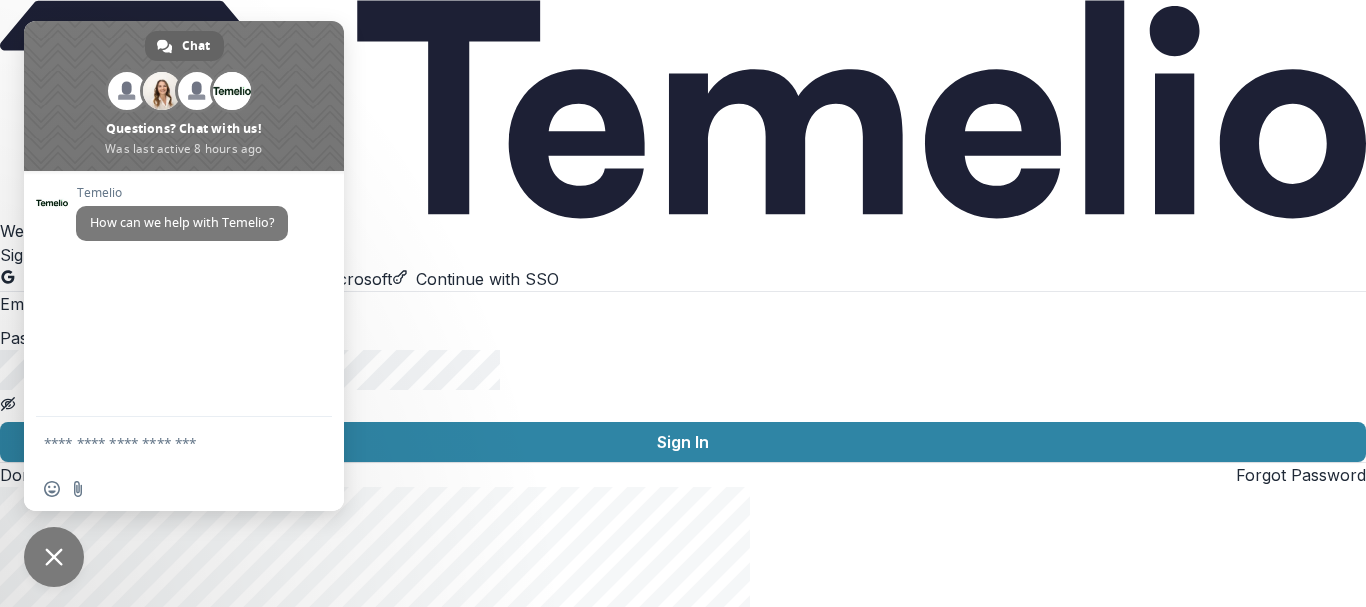 click on "Continue with Google" at bounding box center [93, 279] 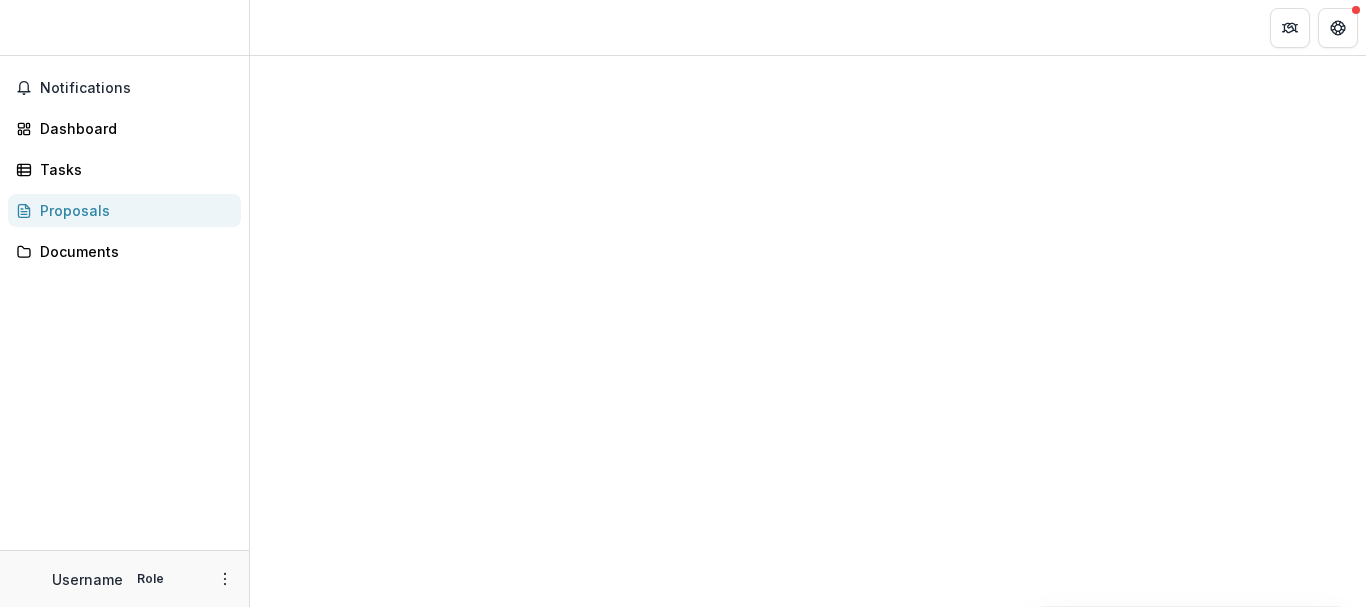 scroll, scrollTop: 0, scrollLeft: 0, axis: both 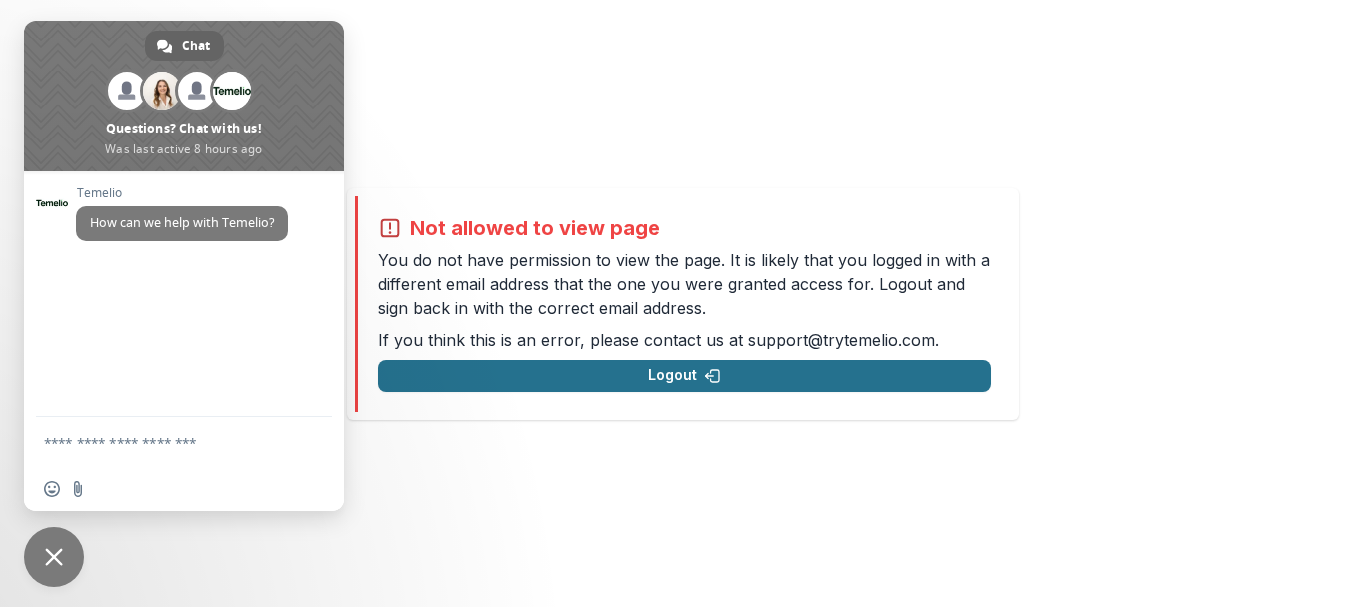 click on "Logout" at bounding box center [684, 376] 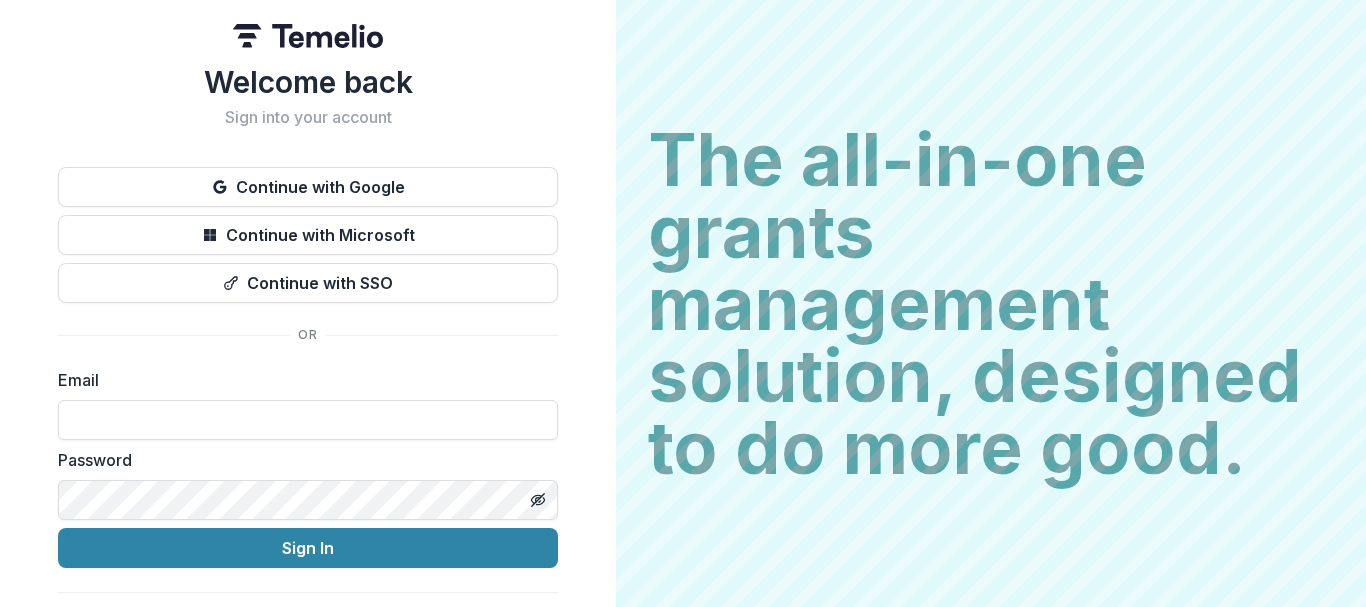 scroll, scrollTop: 0, scrollLeft: 0, axis: both 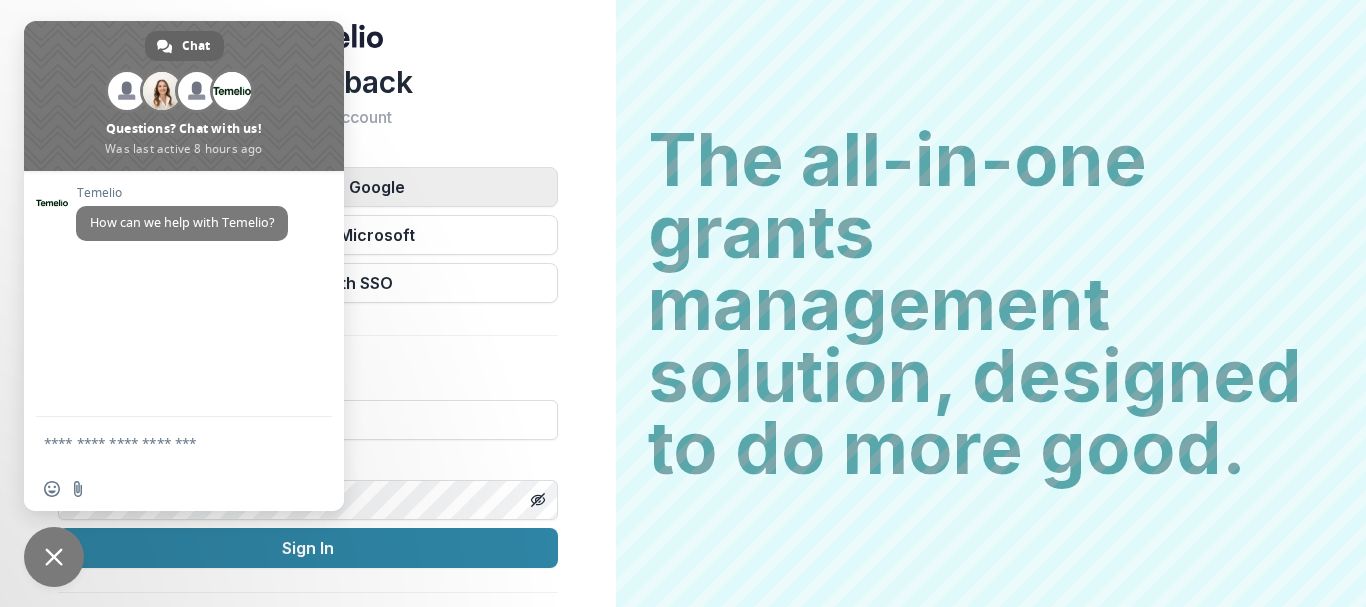 click on "Continue with Google" at bounding box center (308, 187) 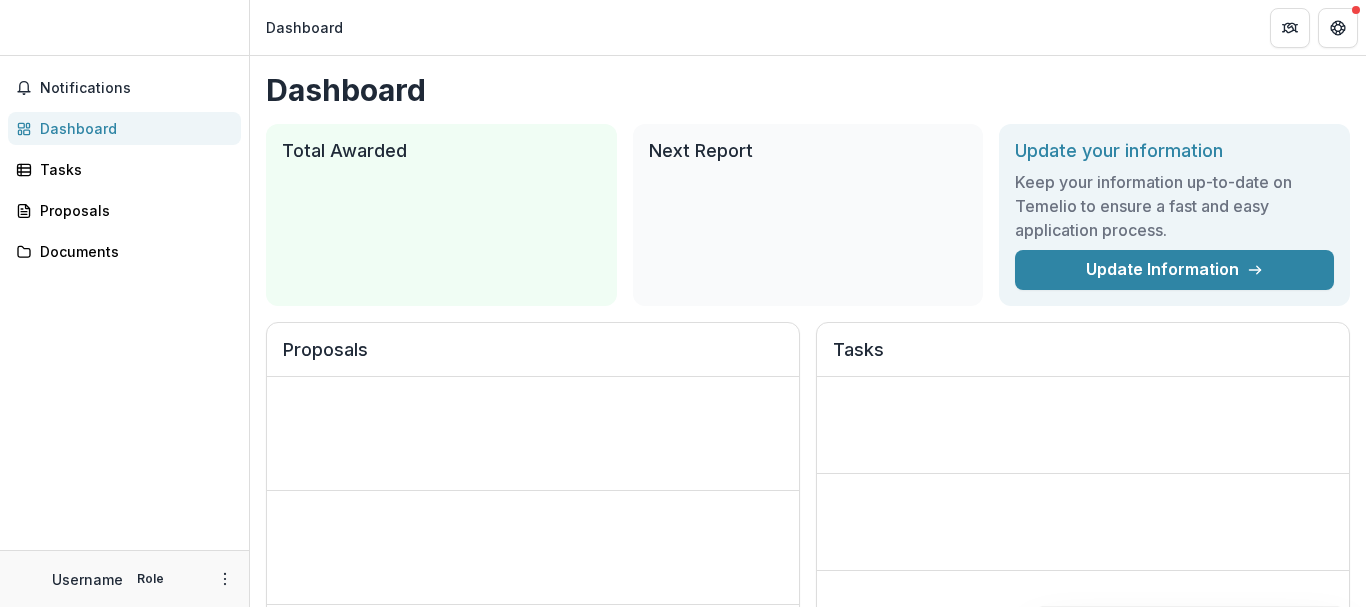 scroll, scrollTop: 0, scrollLeft: 0, axis: both 